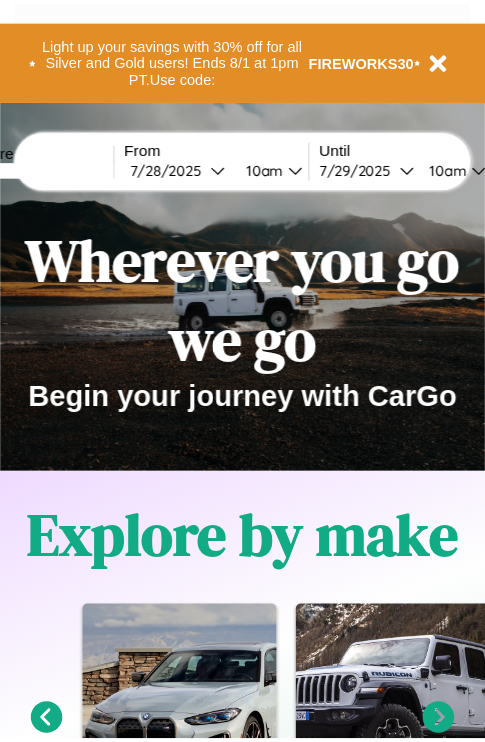 scroll, scrollTop: 0, scrollLeft: 0, axis: both 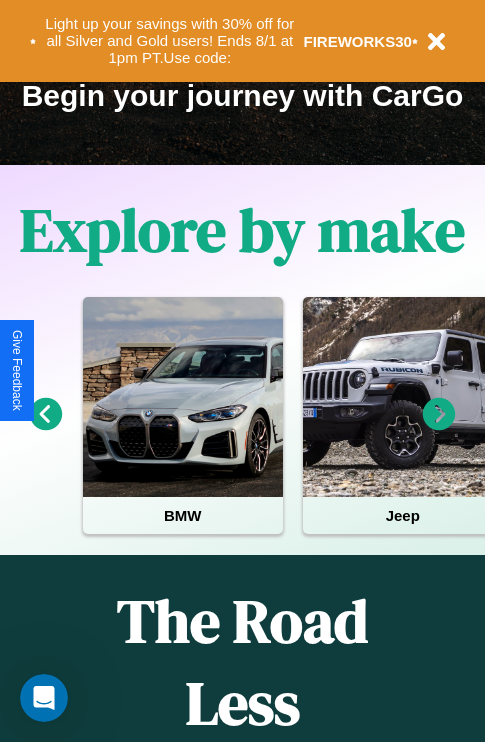 click 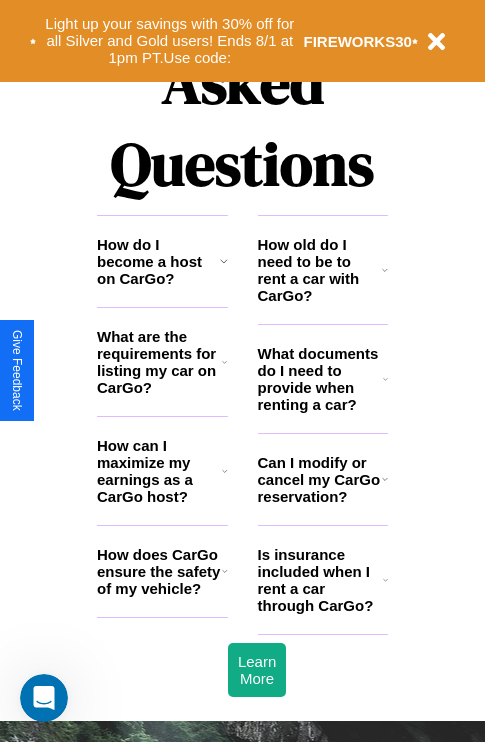 scroll, scrollTop: 2423, scrollLeft: 0, axis: vertical 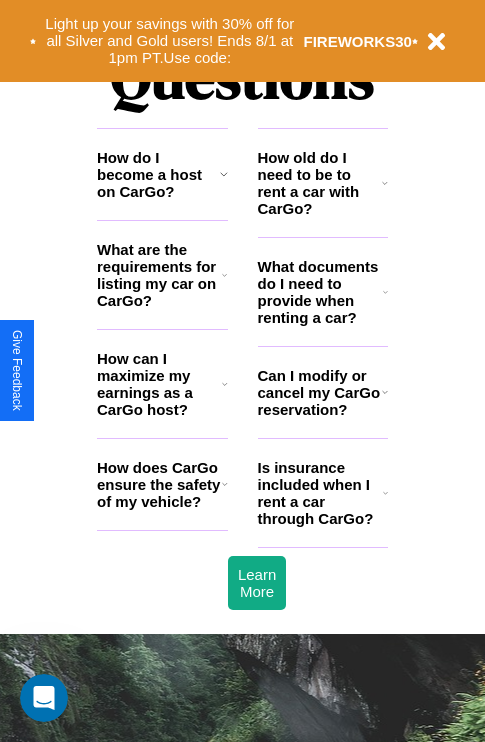 click on "How do I become a host on CarGo?" at bounding box center [158, 174] 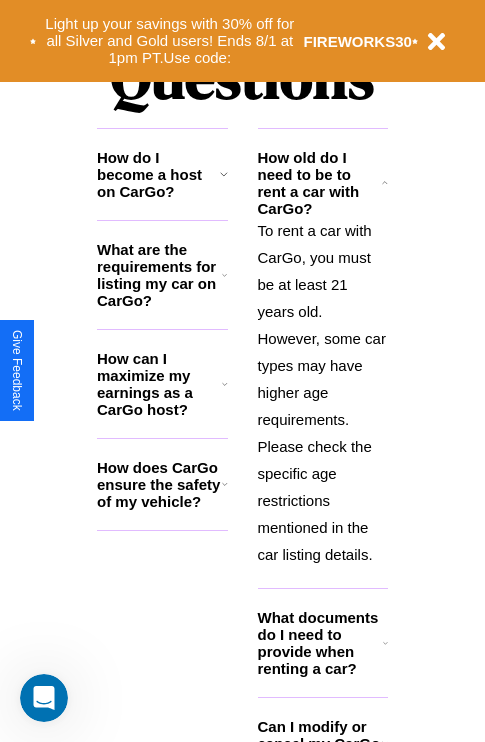click on "How does CarGo ensure the safety of my vehicle?" at bounding box center [159, 484] 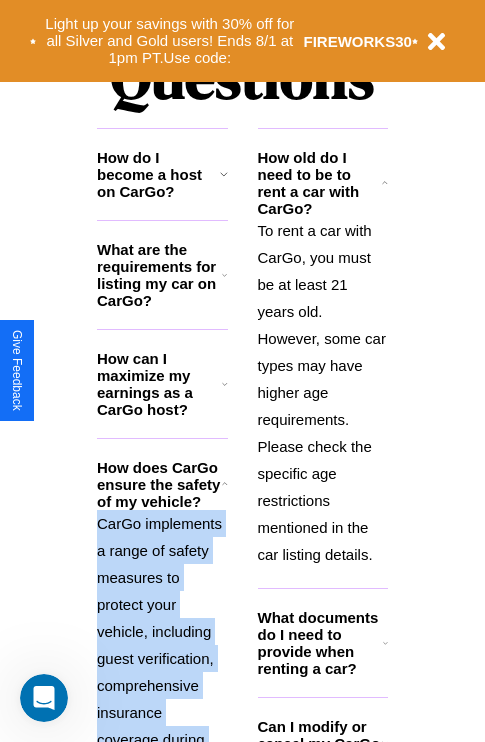 click 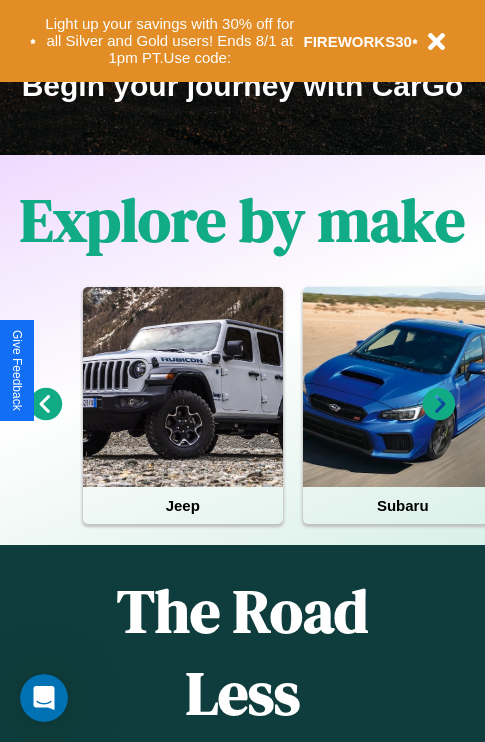 scroll, scrollTop: 308, scrollLeft: 0, axis: vertical 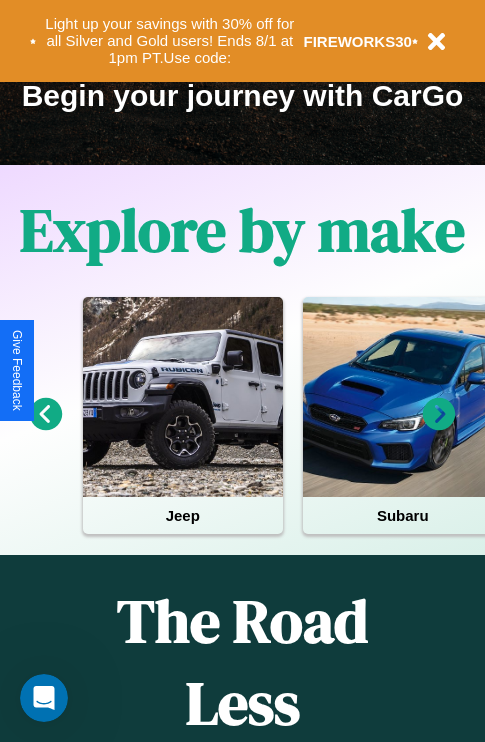 click 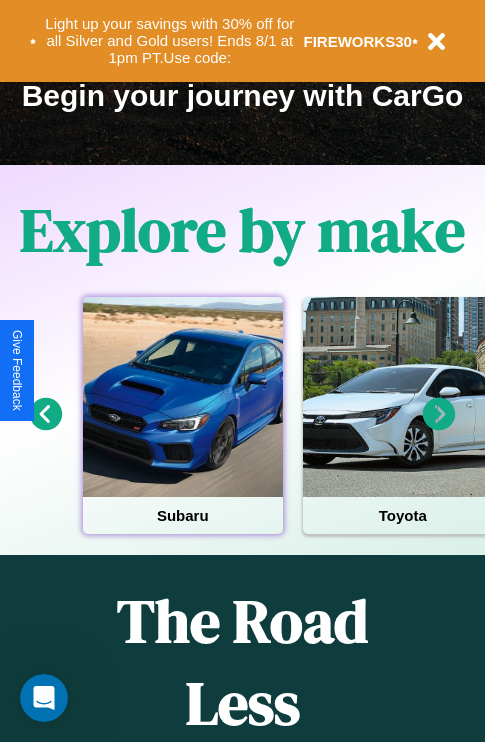 click at bounding box center (183, 397) 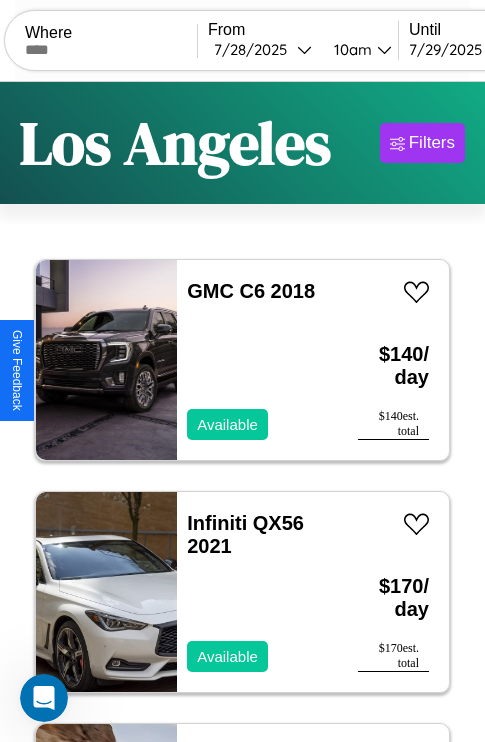 scroll, scrollTop: 66, scrollLeft: 0, axis: vertical 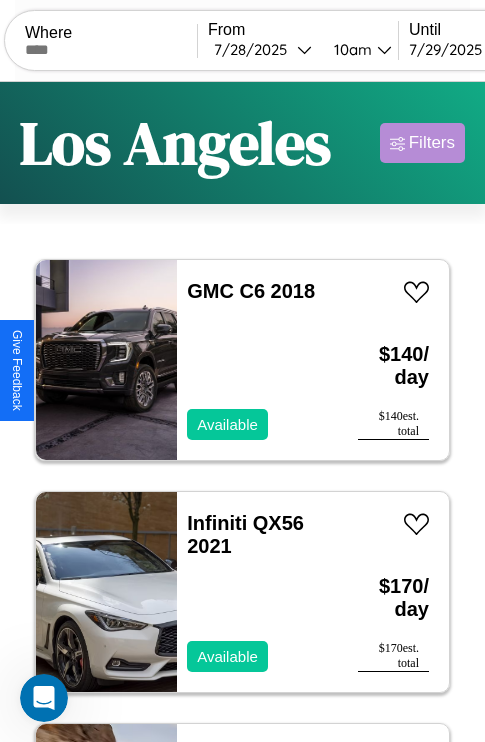 click on "Filters" at bounding box center (432, 143) 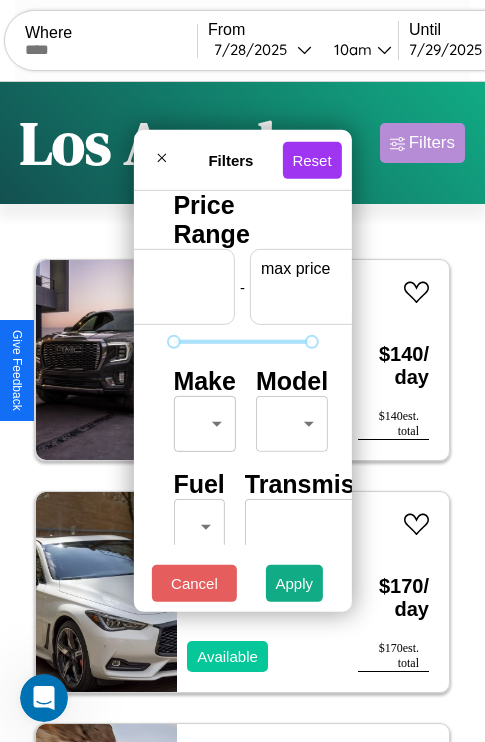 scroll, scrollTop: 0, scrollLeft: 124, axis: horizontal 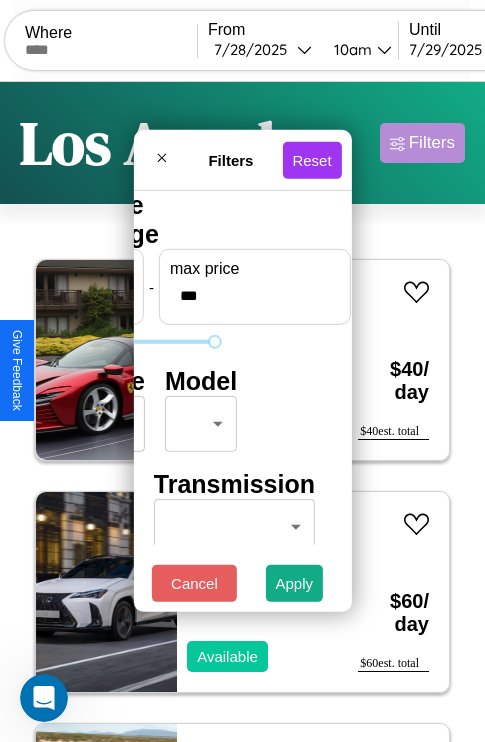 type on "***" 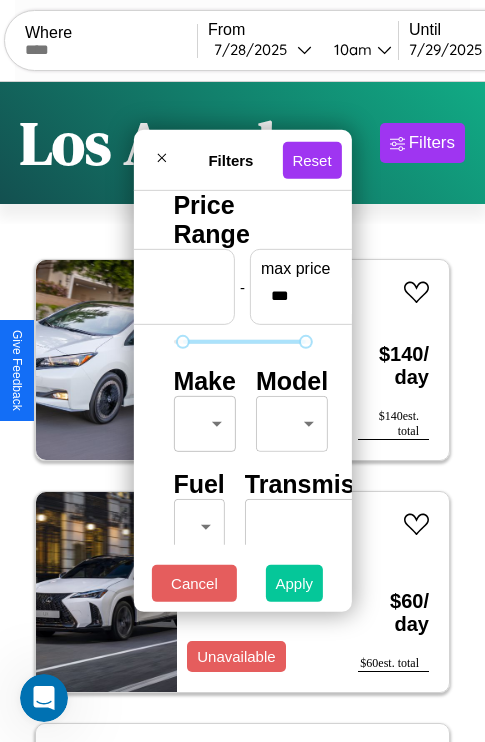 type on "**" 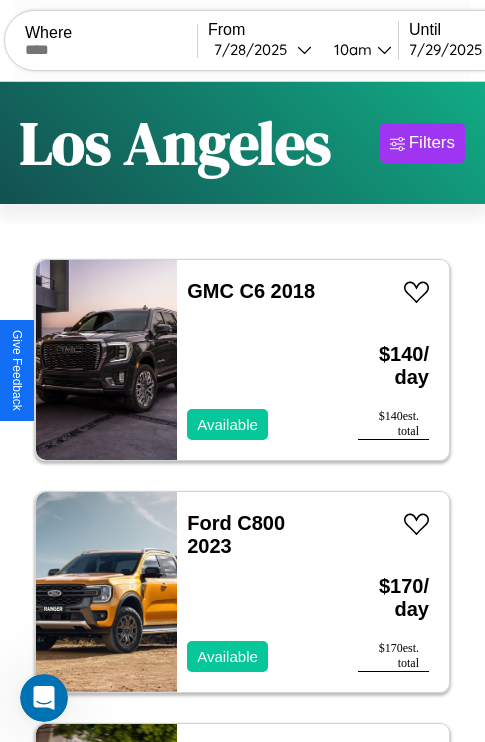 scroll, scrollTop: 0, scrollLeft: 0, axis: both 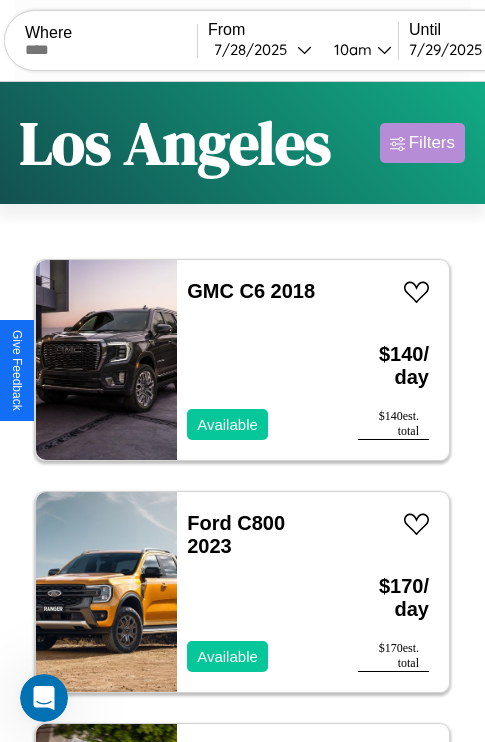 click on "Filters" at bounding box center [432, 143] 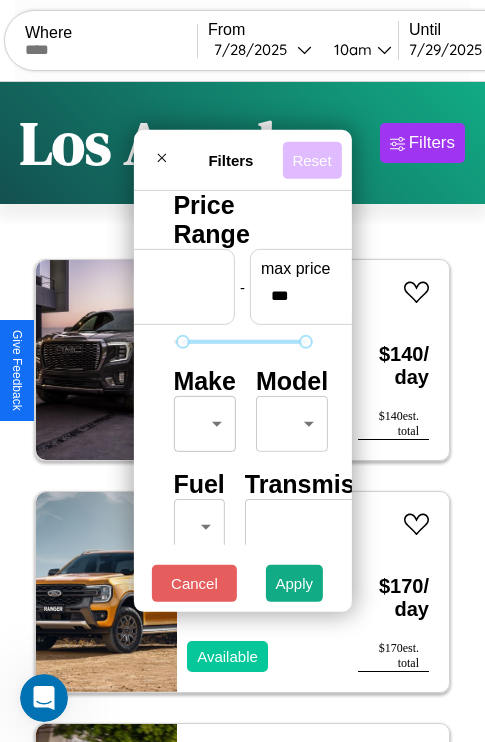 click on "Reset" at bounding box center (311, 159) 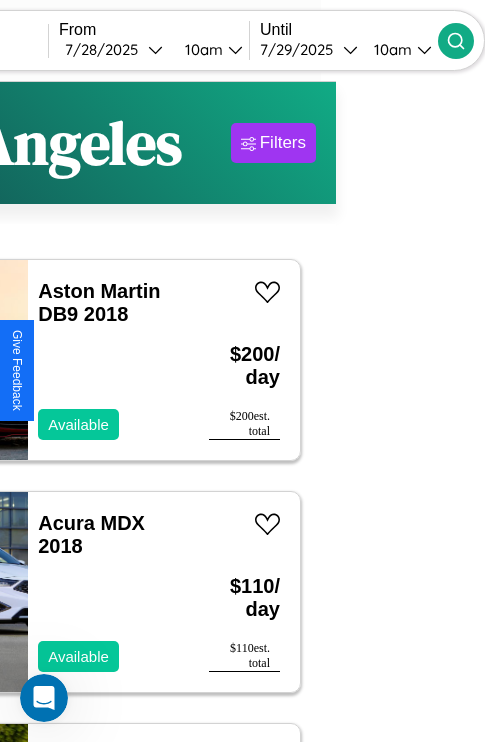 type on "*******" 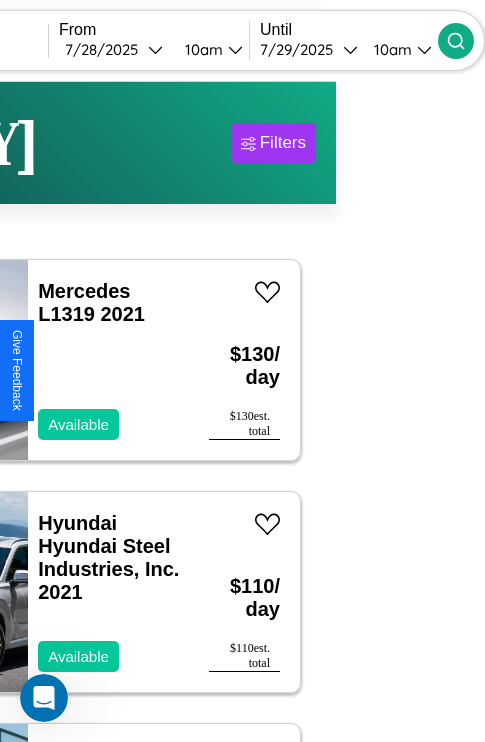 scroll, scrollTop: 33, scrollLeft: 134, axis: both 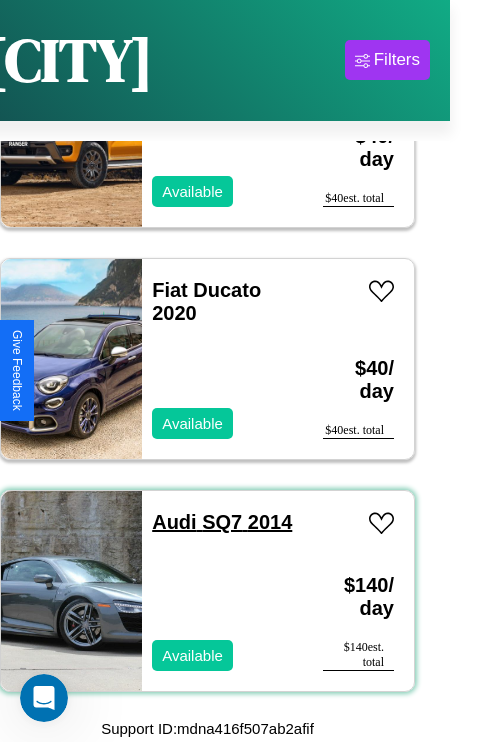 click on "Audi   SQ7   2014" at bounding box center [222, 522] 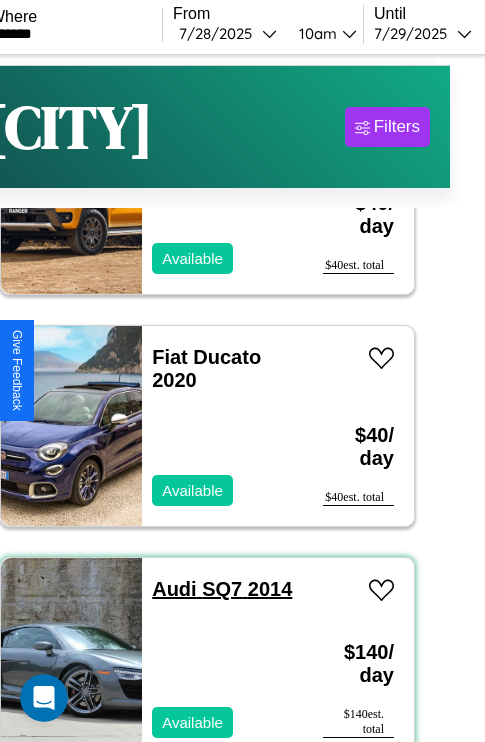scroll, scrollTop: 5616, scrollLeft: 0, axis: vertical 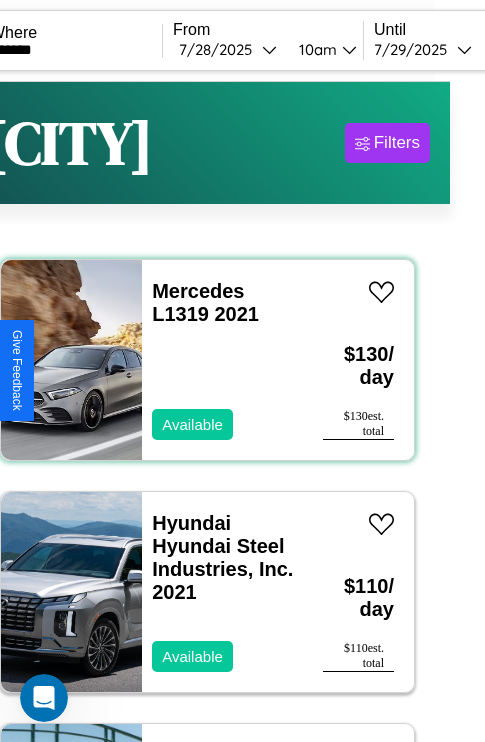 click on "Mercedes   L1319   2021 Available" at bounding box center [222, 360] 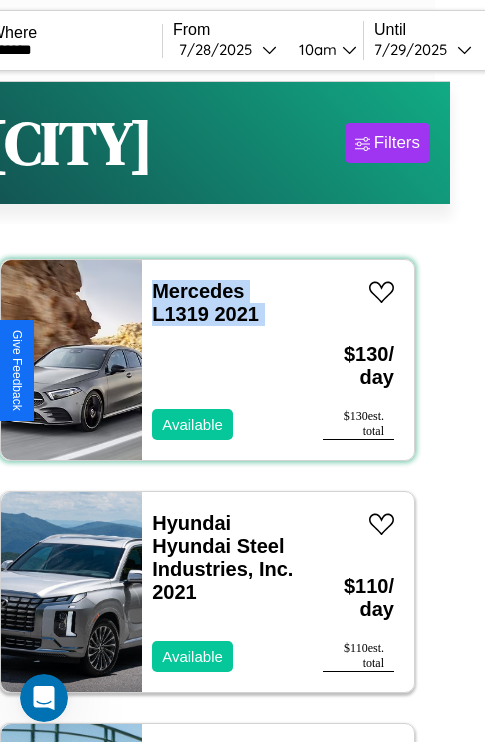 click on "Mercedes   L1319   2021 Available" at bounding box center (222, 360) 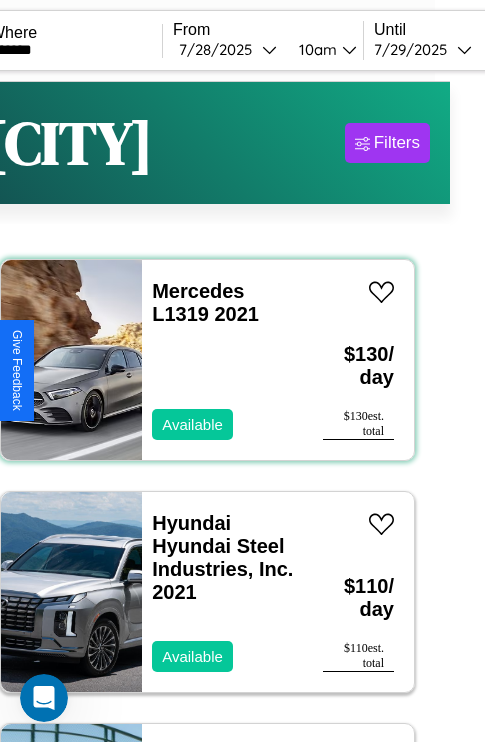 click on "Mercedes   L1319   2021 Available" at bounding box center (222, 360) 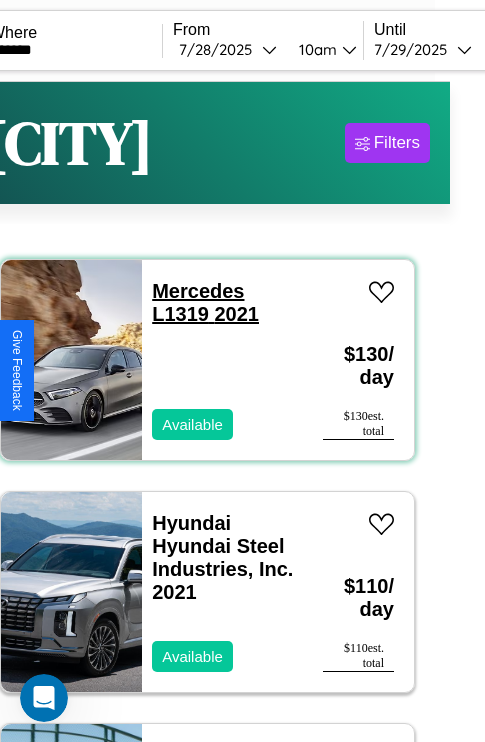 click on "Mercedes   L1319   2021" at bounding box center [205, 302] 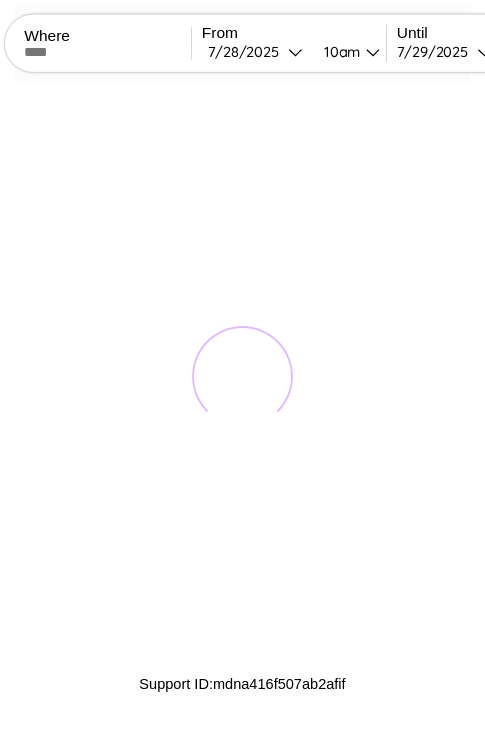 scroll, scrollTop: 0, scrollLeft: 0, axis: both 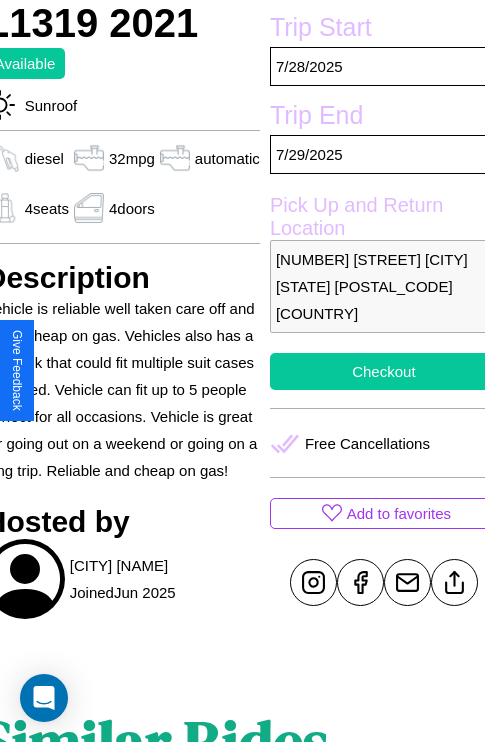 click on "Checkout" at bounding box center [384, 371] 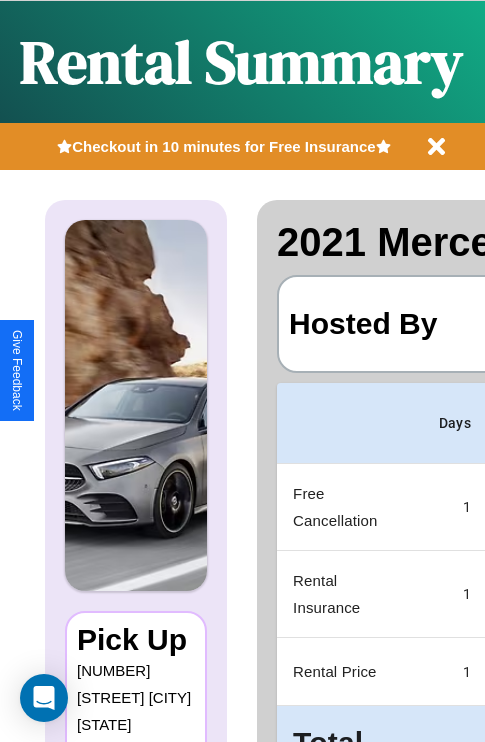 scroll, scrollTop: 0, scrollLeft: 387, axis: horizontal 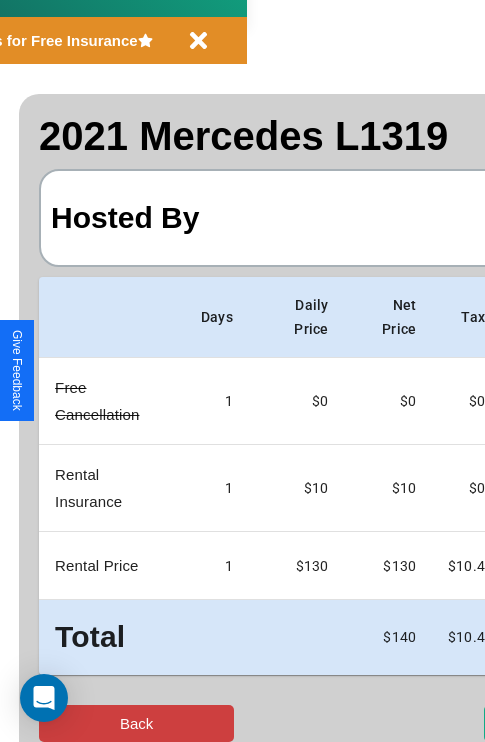click on "Back" at bounding box center (136, 723) 